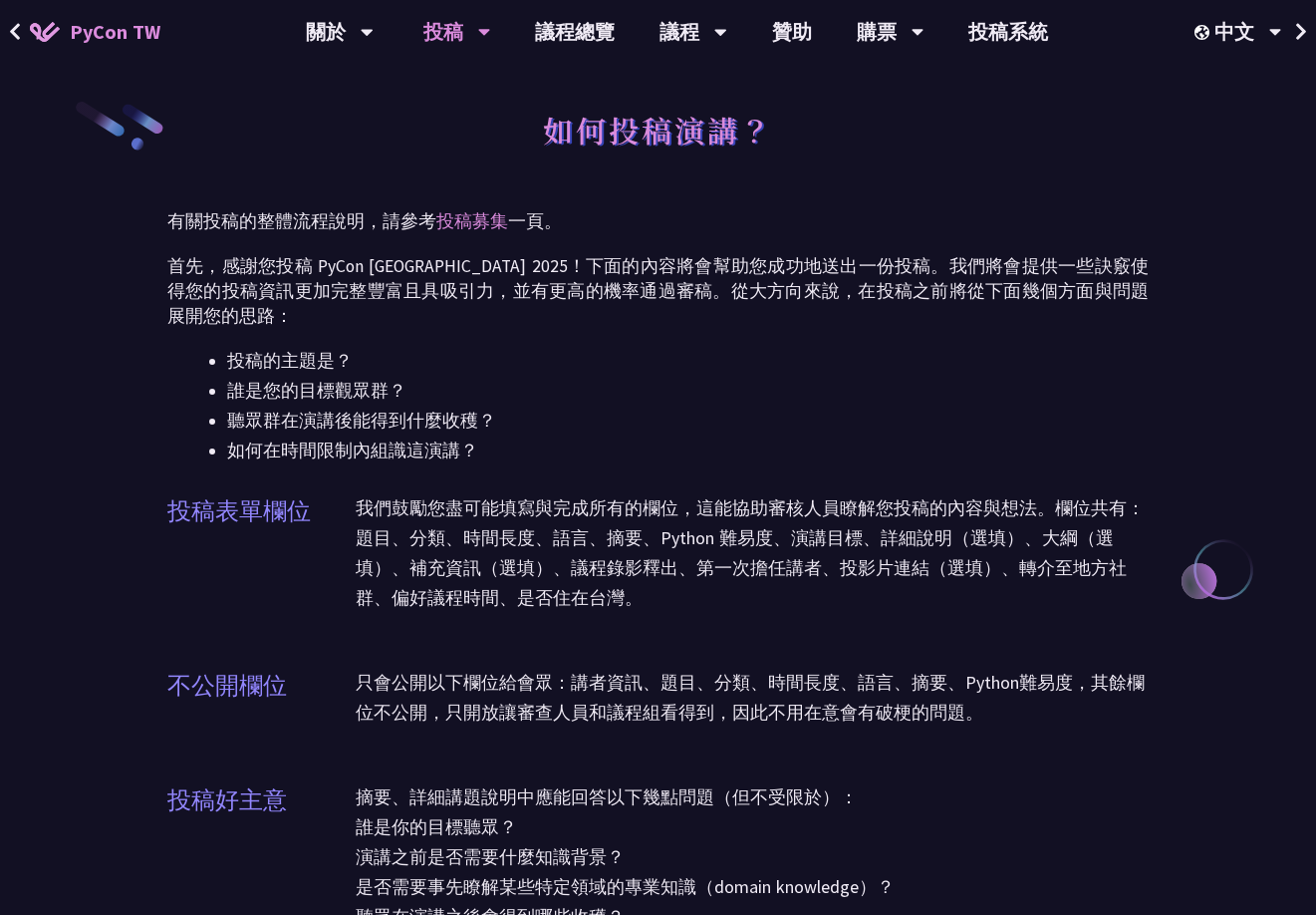 scroll, scrollTop: 0, scrollLeft: 0, axis: both 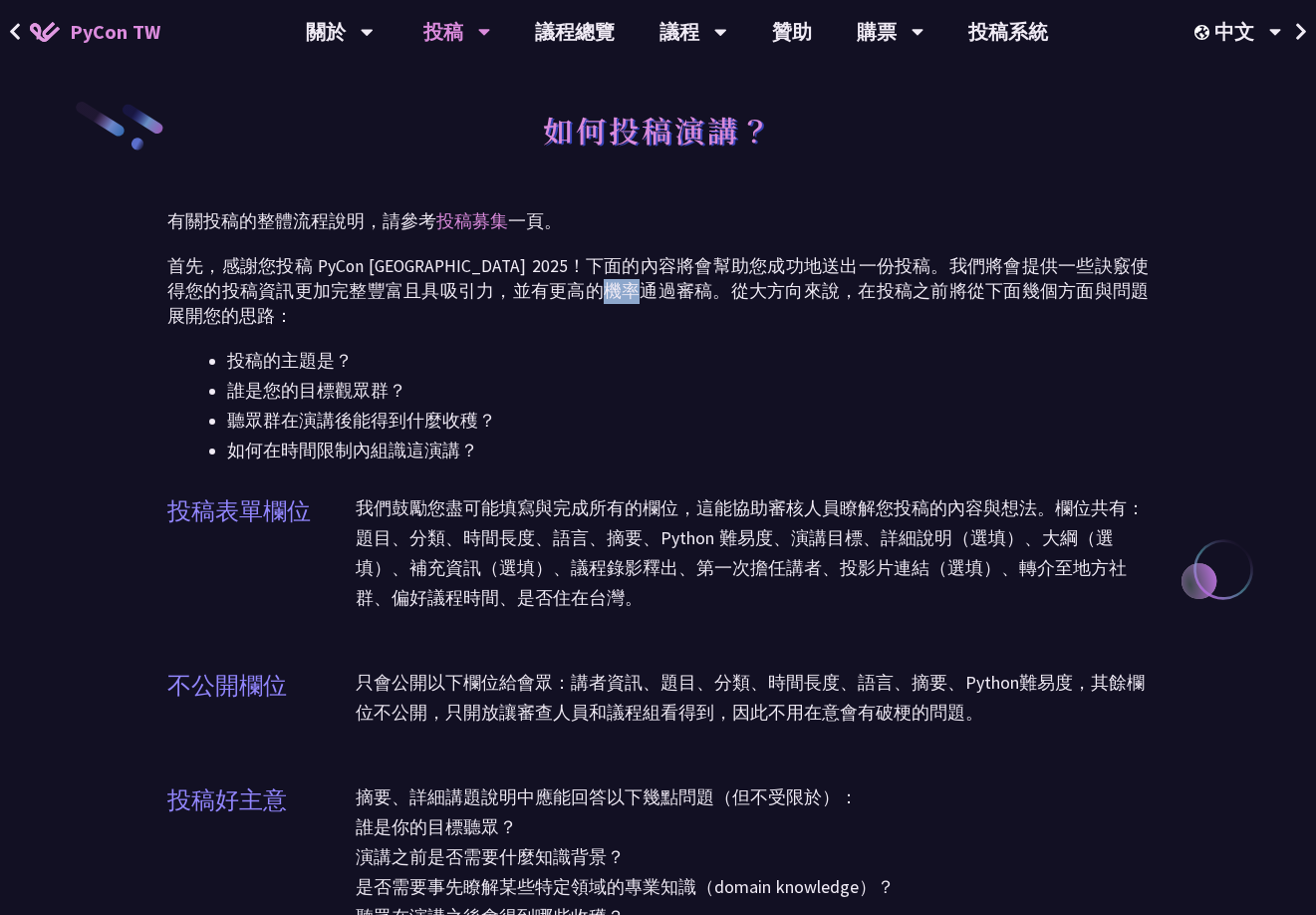 click on "首先，感謝您投稿 PyCon [GEOGRAPHIC_DATA] 2025！下面的內容將會幫助您成功地送出一份投稿。我們將會提供一些訣竅使得您的投稿資訊更加完整豐富且具吸引力，並有更高的機率通過審稿。從大方向來說，在投稿之前將從下面幾個方面與問題展開您的思路：" at bounding box center [658, 291] 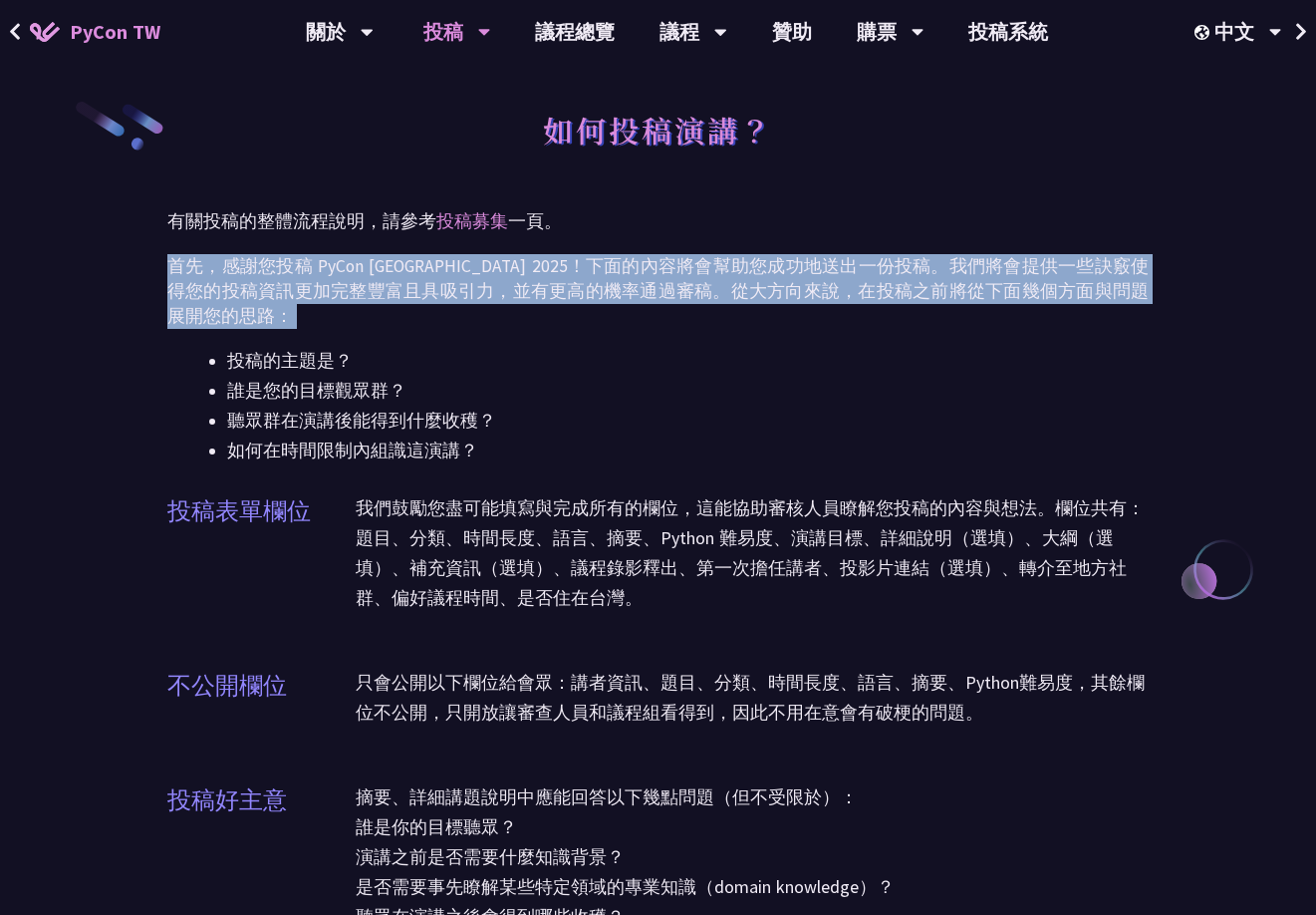 click on "首先，感謝您投稿 PyCon [GEOGRAPHIC_DATA] 2025！下面的內容將會幫助您成功地送出一份投稿。我們將會提供一些訣竅使得您的投稿資訊更加完整豐富且具吸引力，並有更高的機率通過審稿。從大方向來說，在投稿之前將從下面幾個方面與問題展開您的思路：" at bounding box center [658, 291] 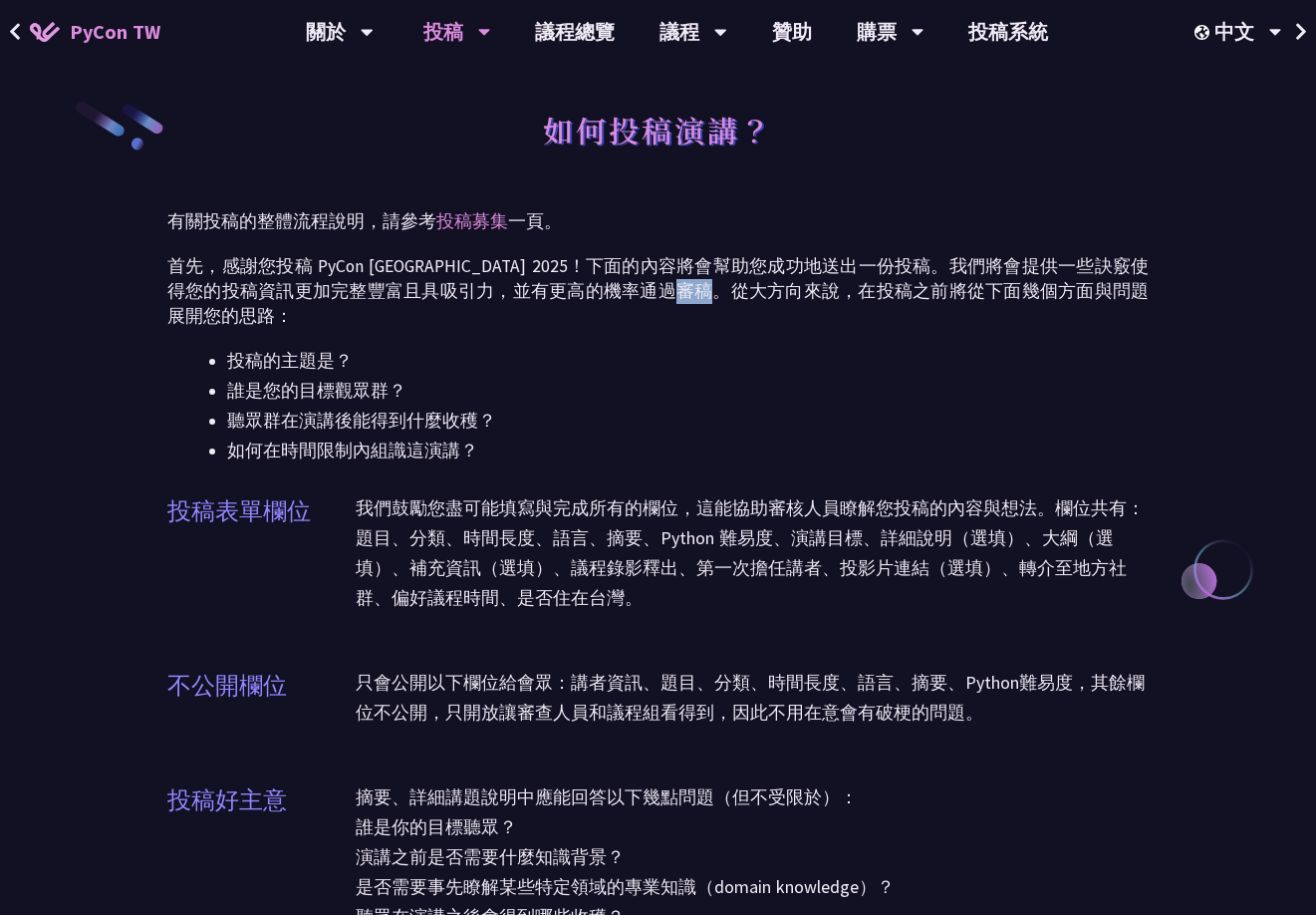 click on "首先，感謝您投稿 PyCon [GEOGRAPHIC_DATA] 2025！下面的內容將會幫助您成功地送出一份投稿。我們將會提供一些訣竅使得您的投稿資訊更加完整豐富且具吸引力，並有更高的機率通過審稿。從大方向來說，在投稿之前將從下面幾個方面與問題展開您的思路：" at bounding box center [658, 291] 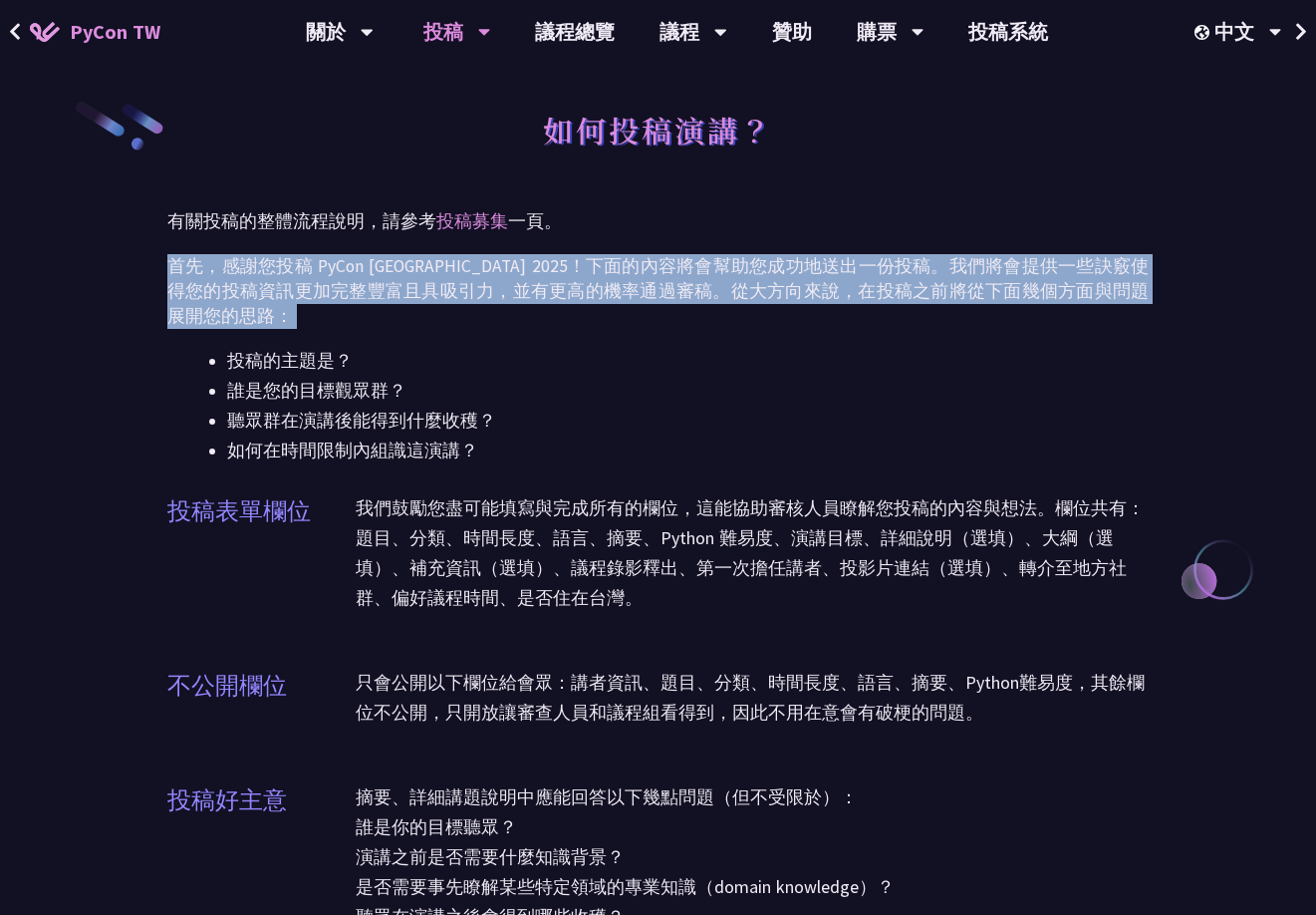 click on "首先，感謝您投稿 PyCon [GEOGRAPHIC_DATA] 2025！下面的內容將會幫助您成功地送出一份投稿。我們將會提供一些訣竅使得您的投稿資訊更加完整豐富且具吸引力，並有更高的機率通過審稿。從大方向來說，在投稿之前將從下面幾個方面與問題展開您的思路：" at bounding box center (658, 291) 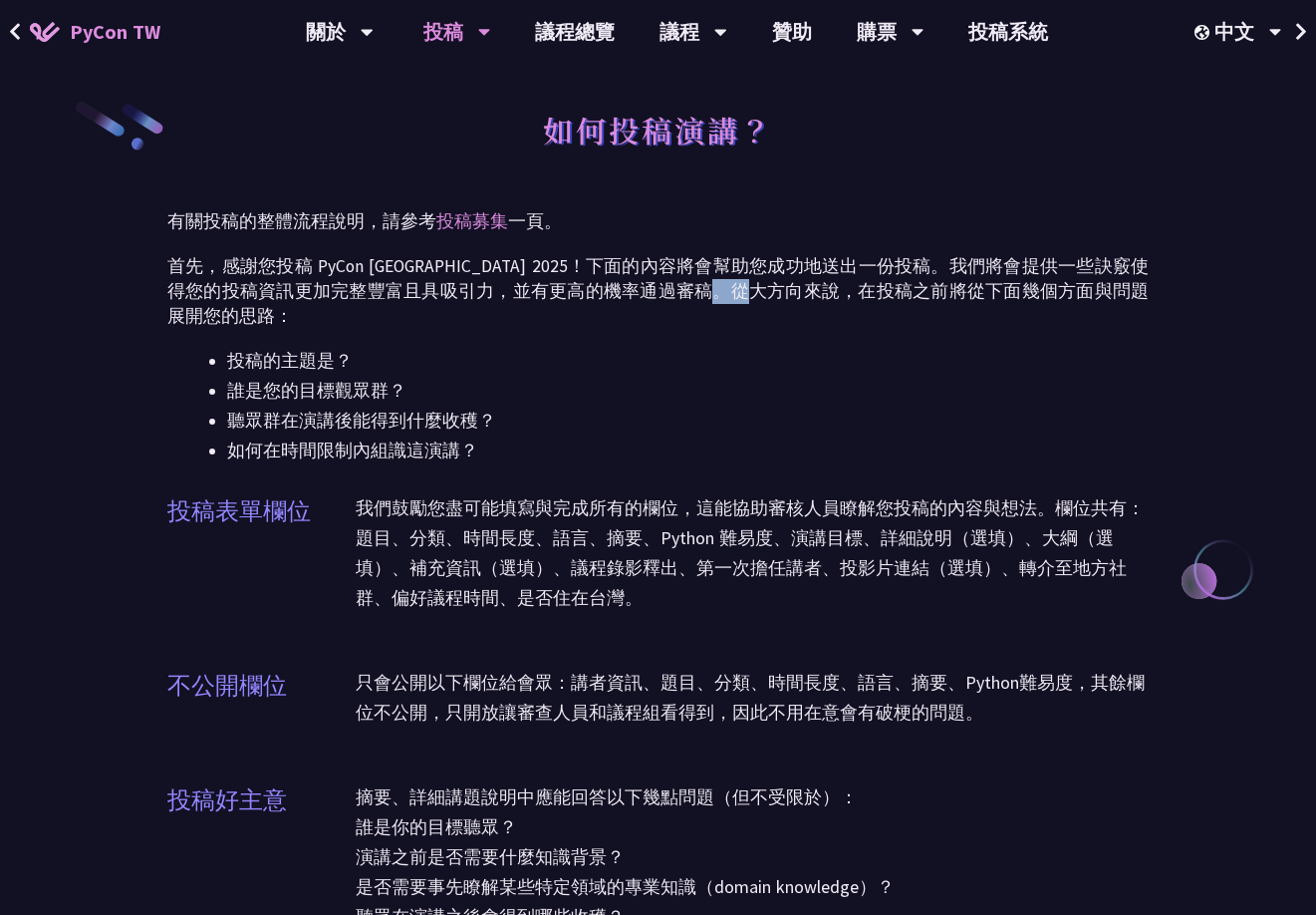 click on "首先，感謝您投稿 PyCon [GEOGRAPHIC_DATA] 2025！下面的內容將會幫助您成功地送出一份投稿。我們將會提供一些訣竅使得您的投稿資訊更加完整豐富且具吸引力，並有更高的機率通過審稿。從大方向來說，在投稿之前將從下面幾個方面與問題展開您的思路：" at bounding box center (658, 291) 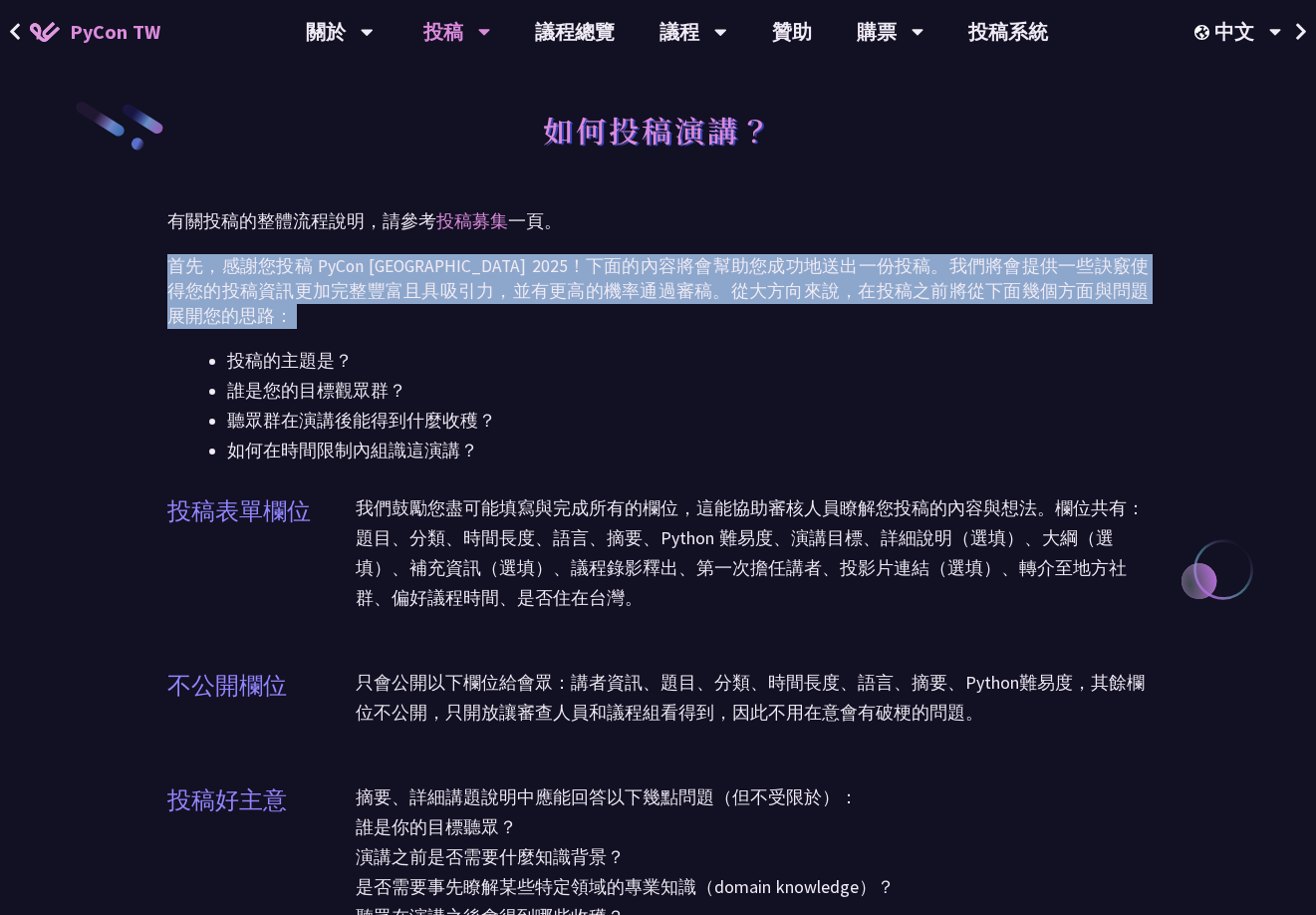 click on "首先，感謝您投稿 PyCon [GEOGRAPHIC_DATA] 2025！下面的內容將會幫助您成功地送出一份投稿。我們將會提供一些訣竅使得您的投稿資訊更加完整豐富且具吸引力，並有更高的機率通過審稿。從大方向來說，在投稿之前將從下面幾個方面與問題展開您的思路：" at bounding box center (658, 291) 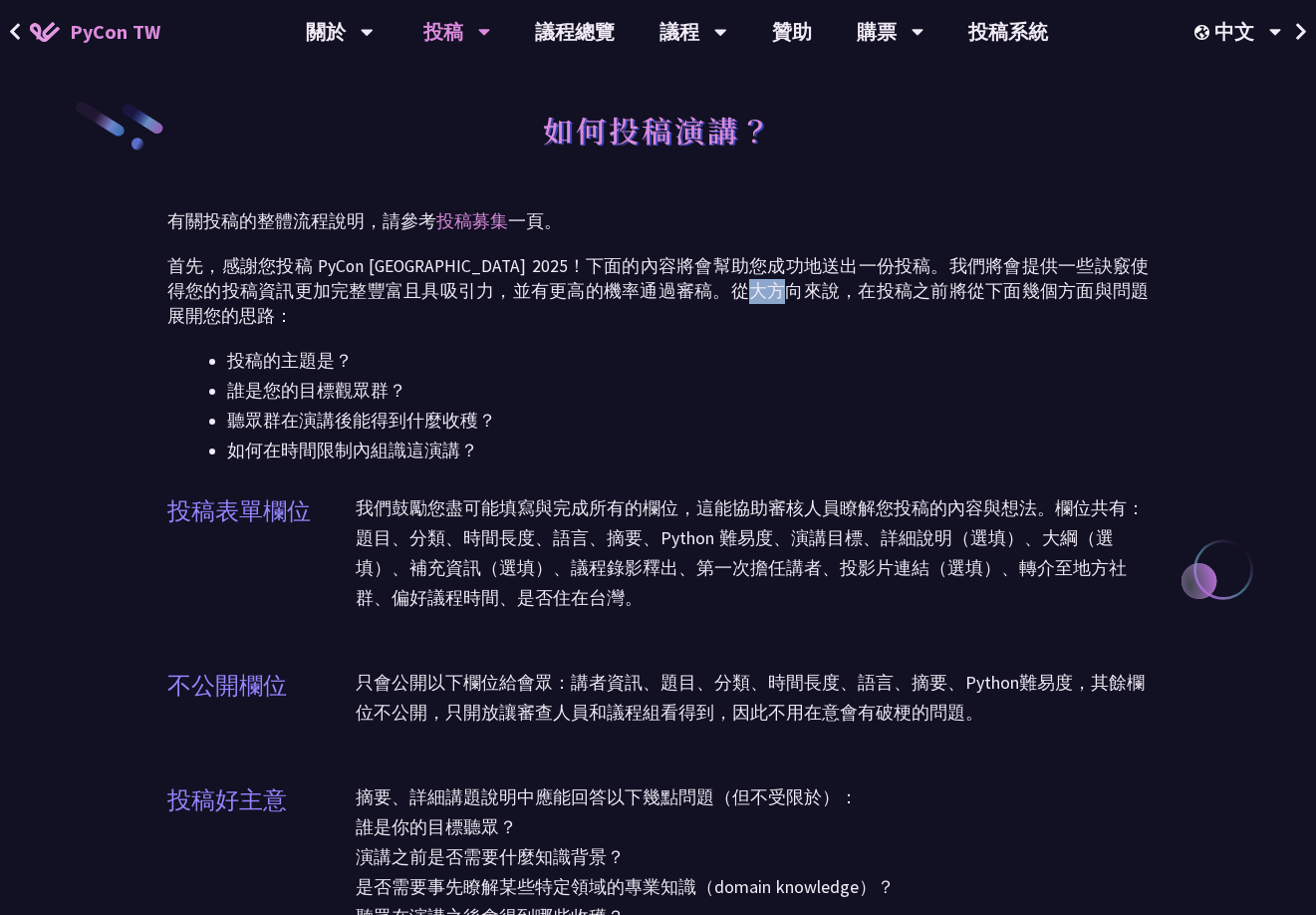 click on "首先，感謝您投稿 PyCon [GEOGRAPHIC_DATA] 2025！下面的內容將會幫助您成功地送出一份投稿。我們將會提供一些訣竅使得您的投稿資訊更加完整豐富且具吸引力，並有更高的機率通過審稿。從大方向來說，在投稿之前將從下面幾個方面與問題展開您的思路：" at bounding box center (658, 291) 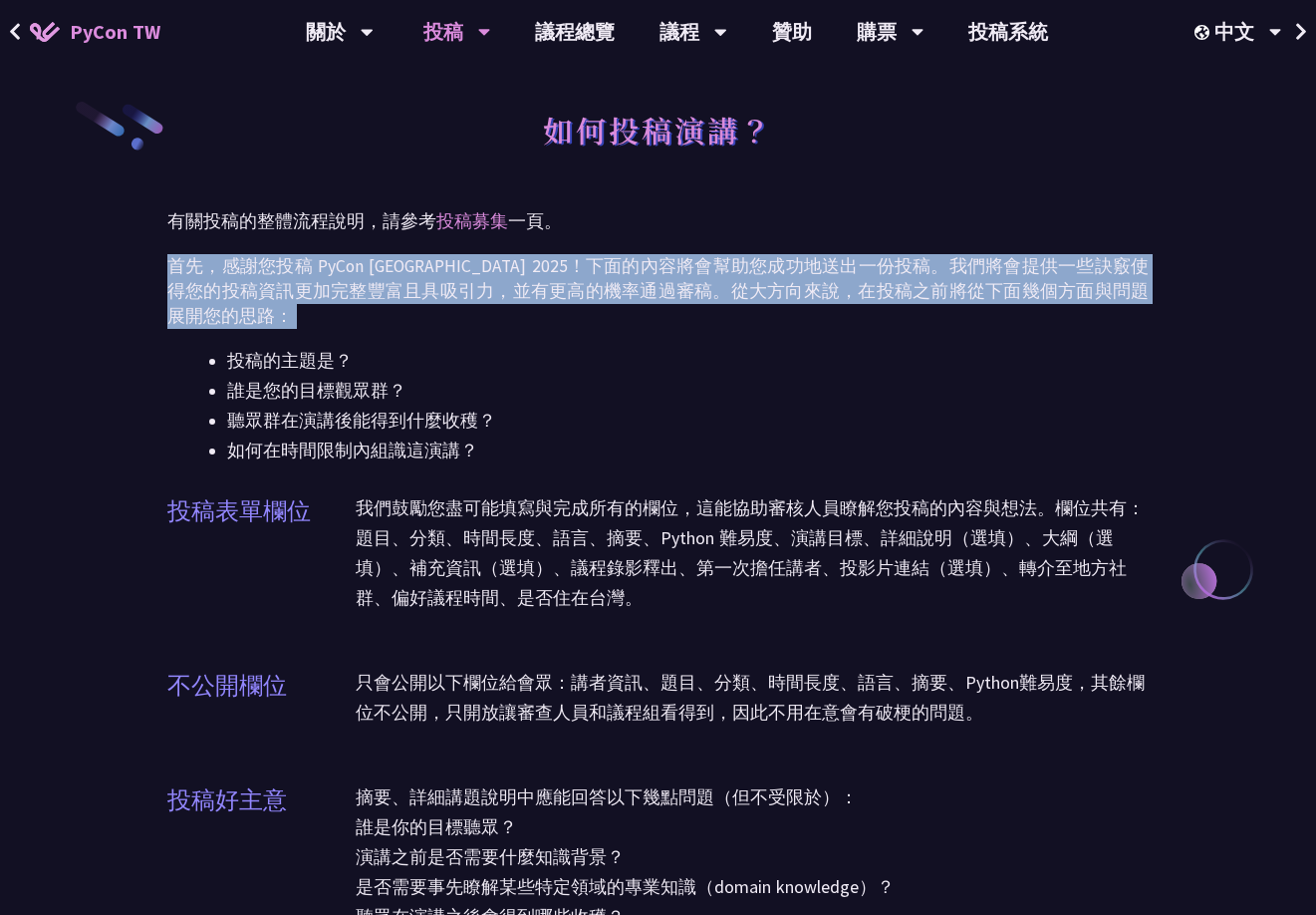 click on "首先，感謝您投稿 PyCon [GEOGRAPHIC_DATA] 2025！下面的內容將會幫助您成功地送出一份投稿。我們將會提供一些訣竅使得您的投稿資訊更加完整豐富且具吸引力，並有更高的機率通過審稿。從大方向來說，在投稿之前將從下面幾個方面與問題展開您的思路：" at bounding box center (658, 291) 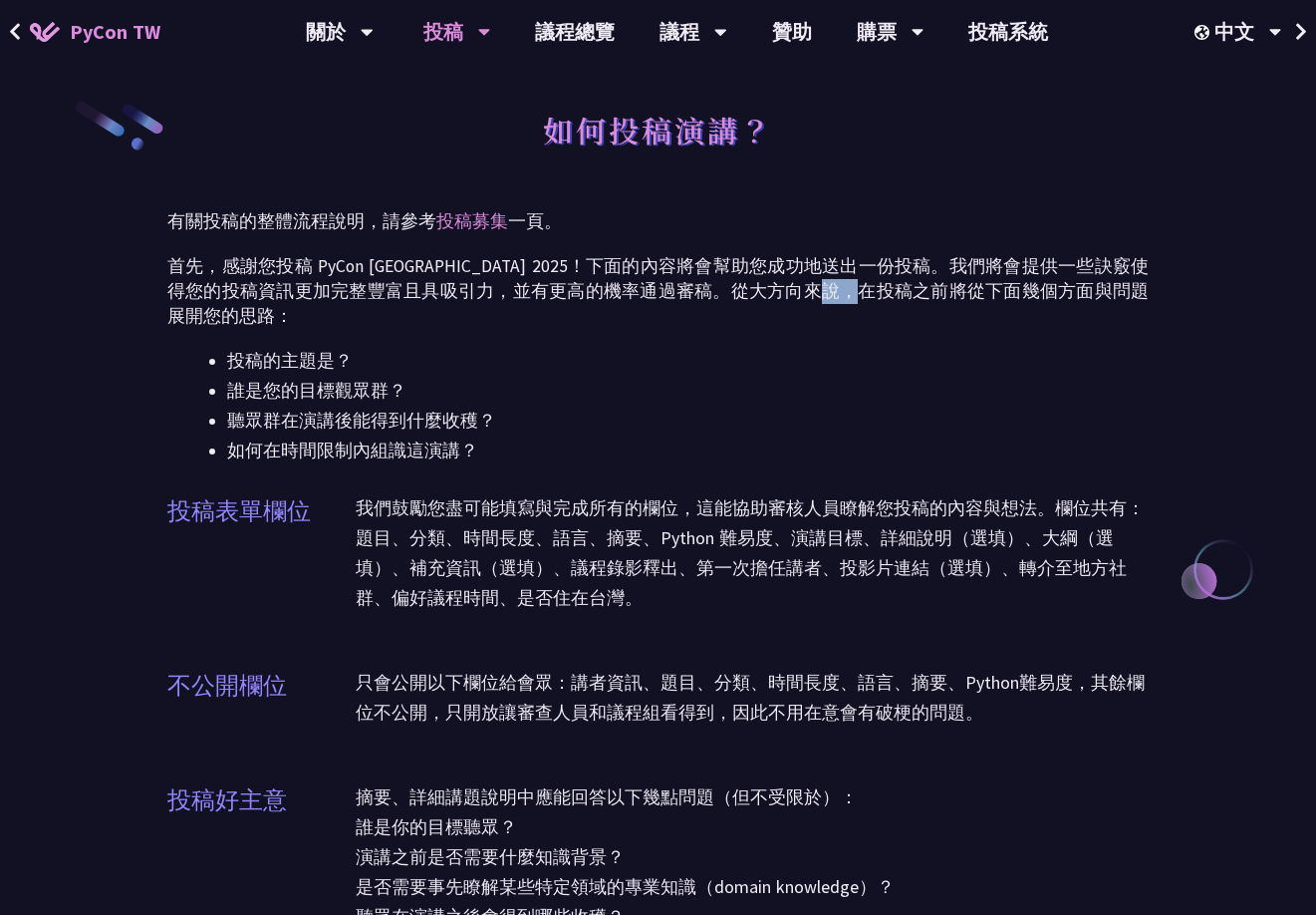 click on "首先，感謝您投稿 PyCon [GEOGRAPHIC_DATA] 2025！下面的內容將會幫助您成功地送出一份投稿。我們將會提供一些訣竅使得您的投稿資訊更加完整豐富且具吸引力，並有更高的機率通過審稿。從大方向來說，在投稿之前將從下面幾個方面與問題展開您的思路：" at bounding box center [658, 291] 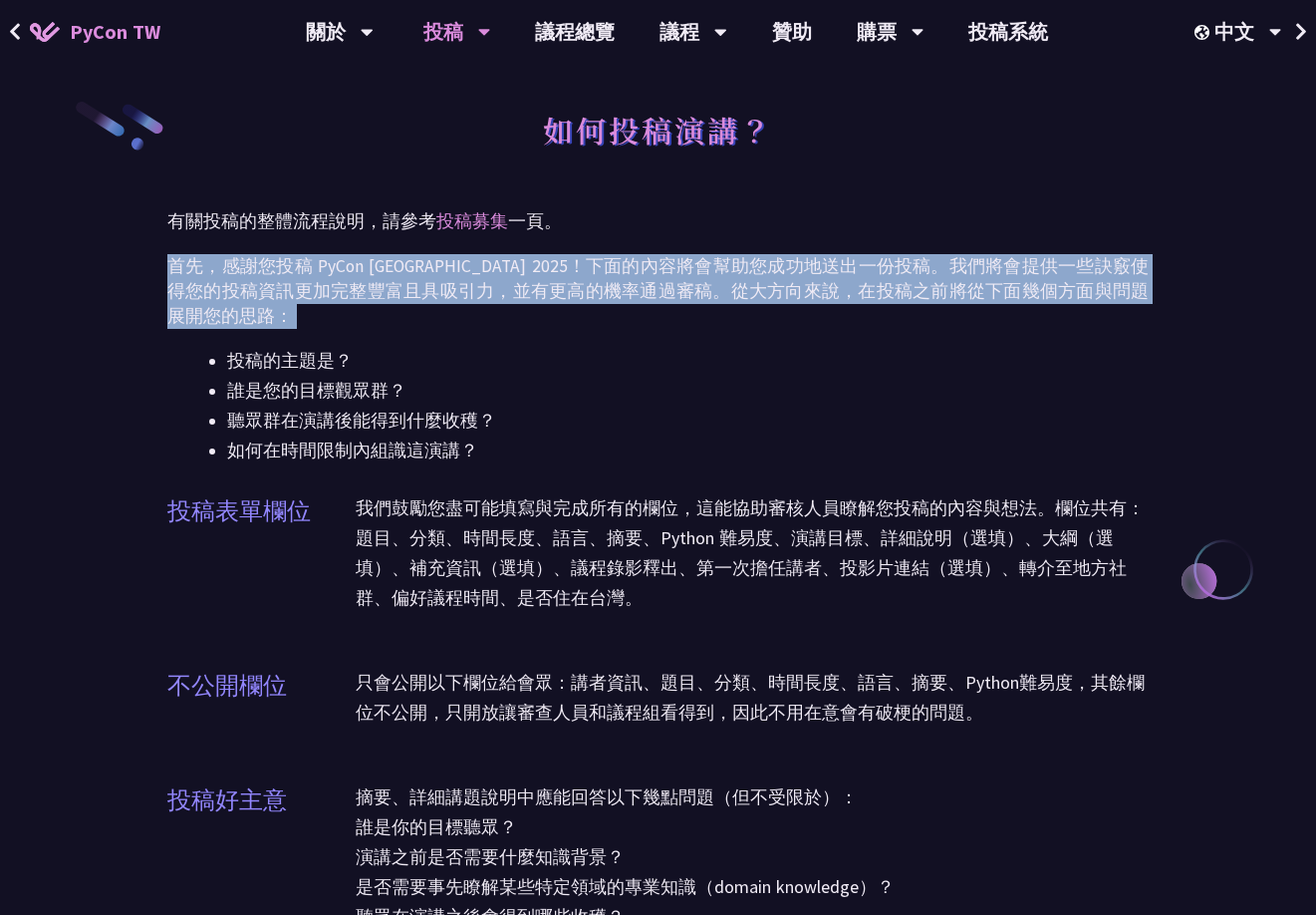 click on "首先，感謝您投稿 PyCon [GEOGRAPHIC_DATA] 2025！下面的內容將會幫助您成功地送出一份投稿。我們將會提供一些訣竅使得您的投稿資訊更加完整豐富且具吸引力，並有更高的機率通過審稿。從大方向來說，在投稿之前將從下面幾個方面與問題展開您的思路：" at bounding box center (658, 291) 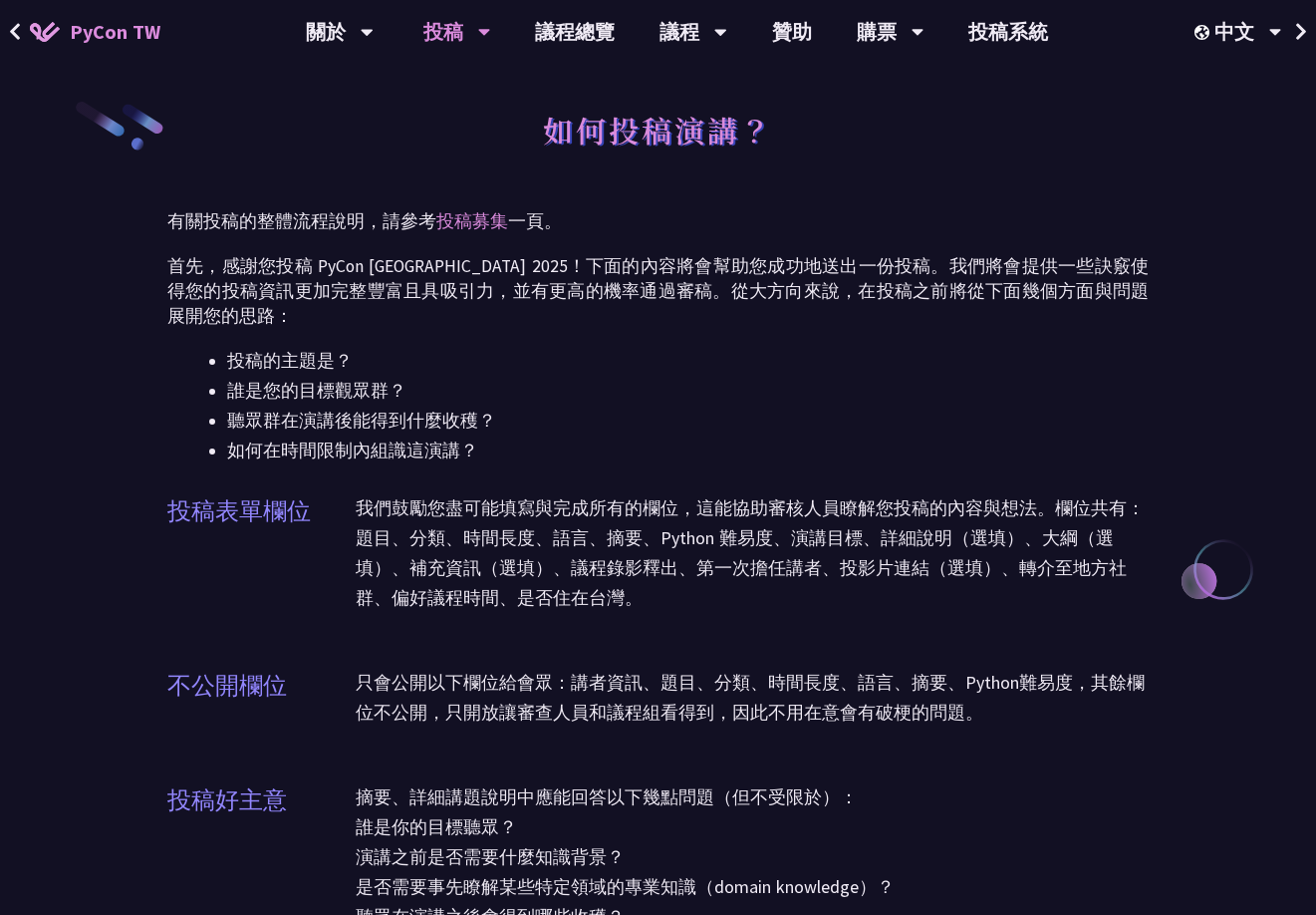 click on "我們鼓勵您盡可能填寫與完成所有的欄位，這能協助審核人員瞭解您投稿的內容與想法。欄位共有：題目、分類、時間長度、語言、摘要、Python 難易度、演講目標、詳細說明（選填）、大綱（選填）、補充資訊（選填）、議程錄影釋出、第一次擔任講者、投影片連結（選填）、轉介至地方社群、偏好議程時間、是否住在台灣。" at bounding box center [752, 553] 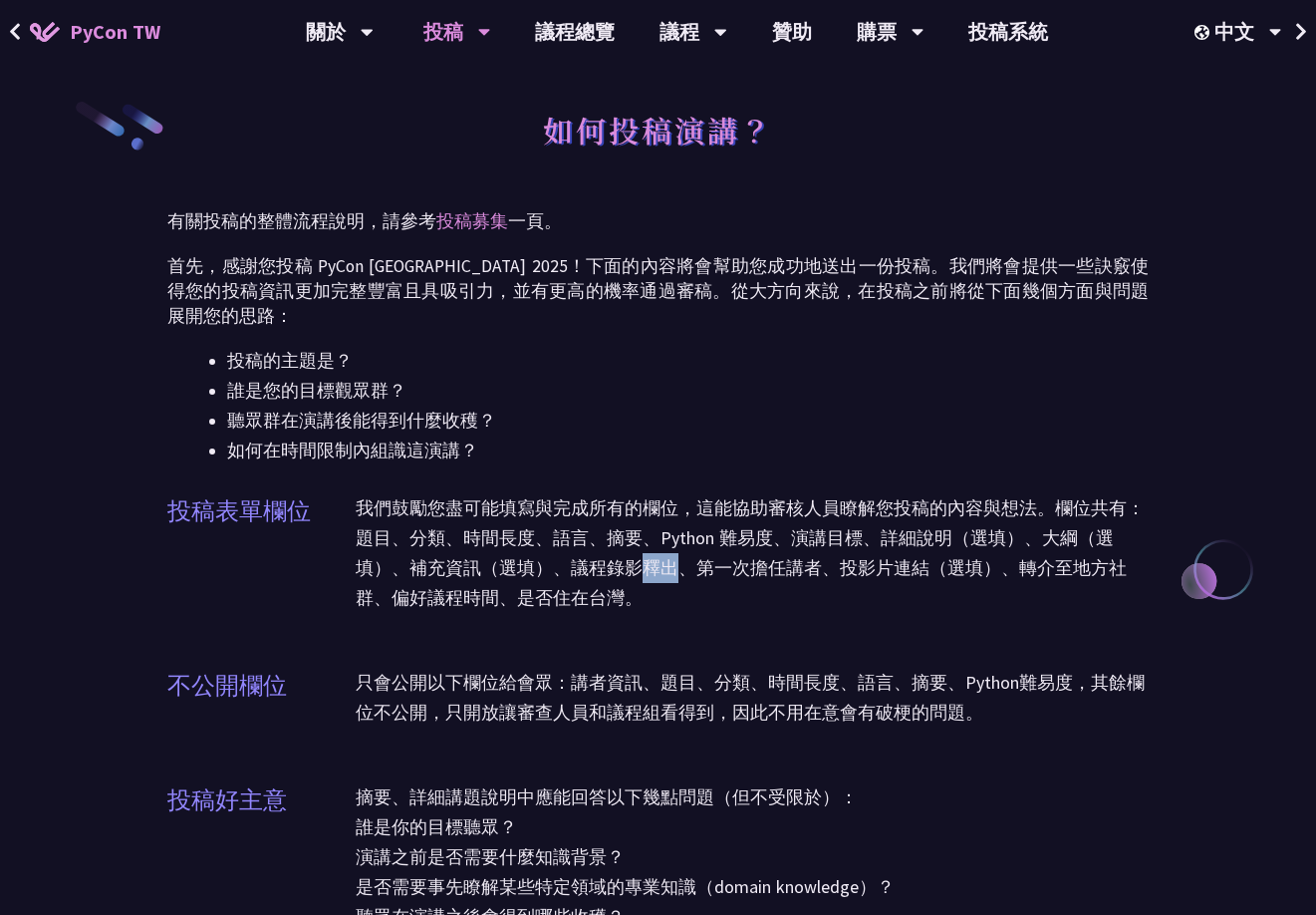 click on "我們鼓勵您盡可能填寫與完成所有的欄位，這能協助審核人員瞭解您投稿的內容與想法。欄位共有：題目、分類、時間長度、語言、摘要、Python 難易度、演講目標、詳細說明（選填）、大綱（選填）、補充資訊（選填）、議程錄影釋出、第一次擔任講者、投影片連結（選填）、轉介至地方社群、偏好議程時間、是否住在台灣。" at bounding box center [752, 553] 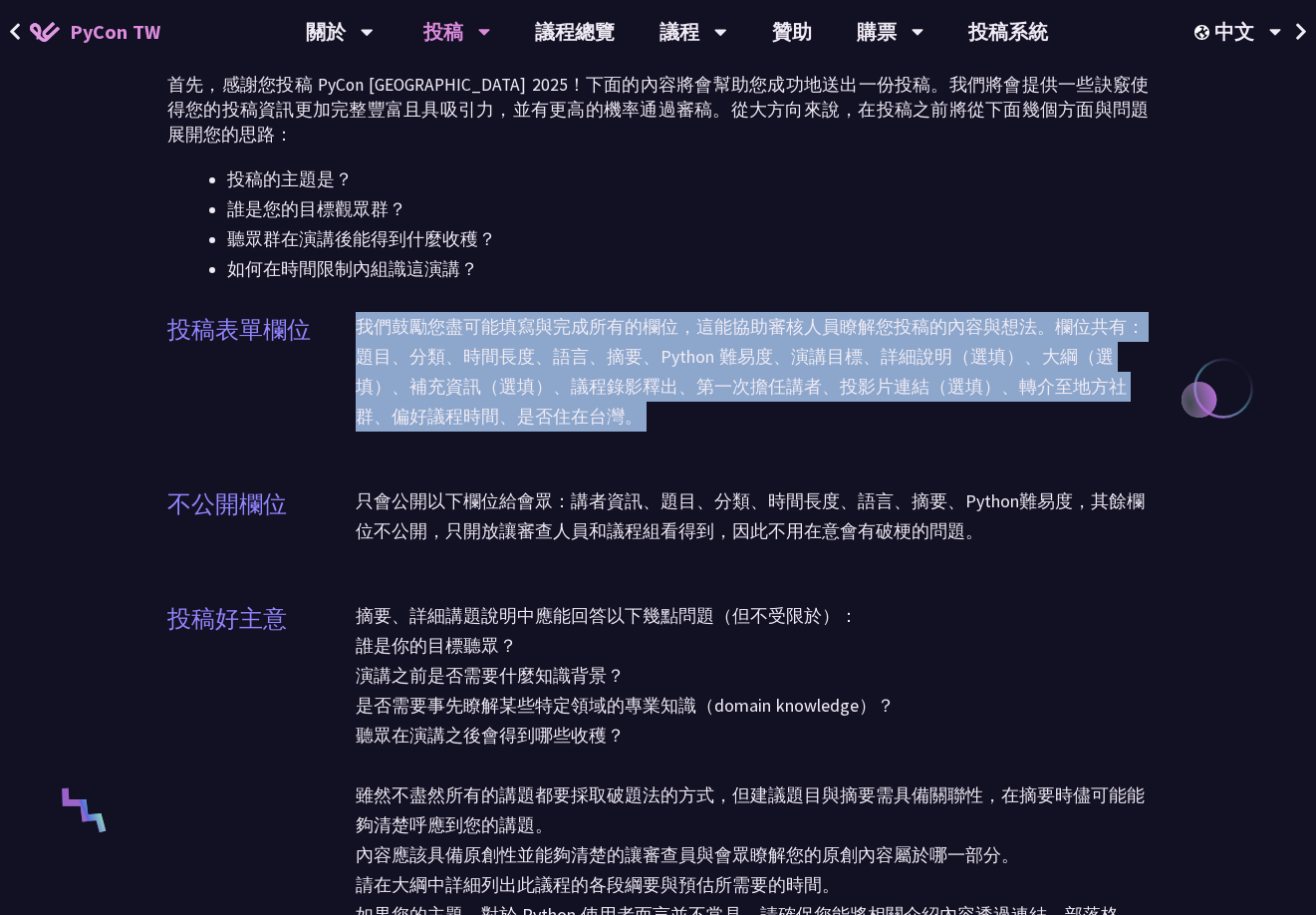 scroll, scrollTop: 199, scrollLeft: 0, axis: vertical 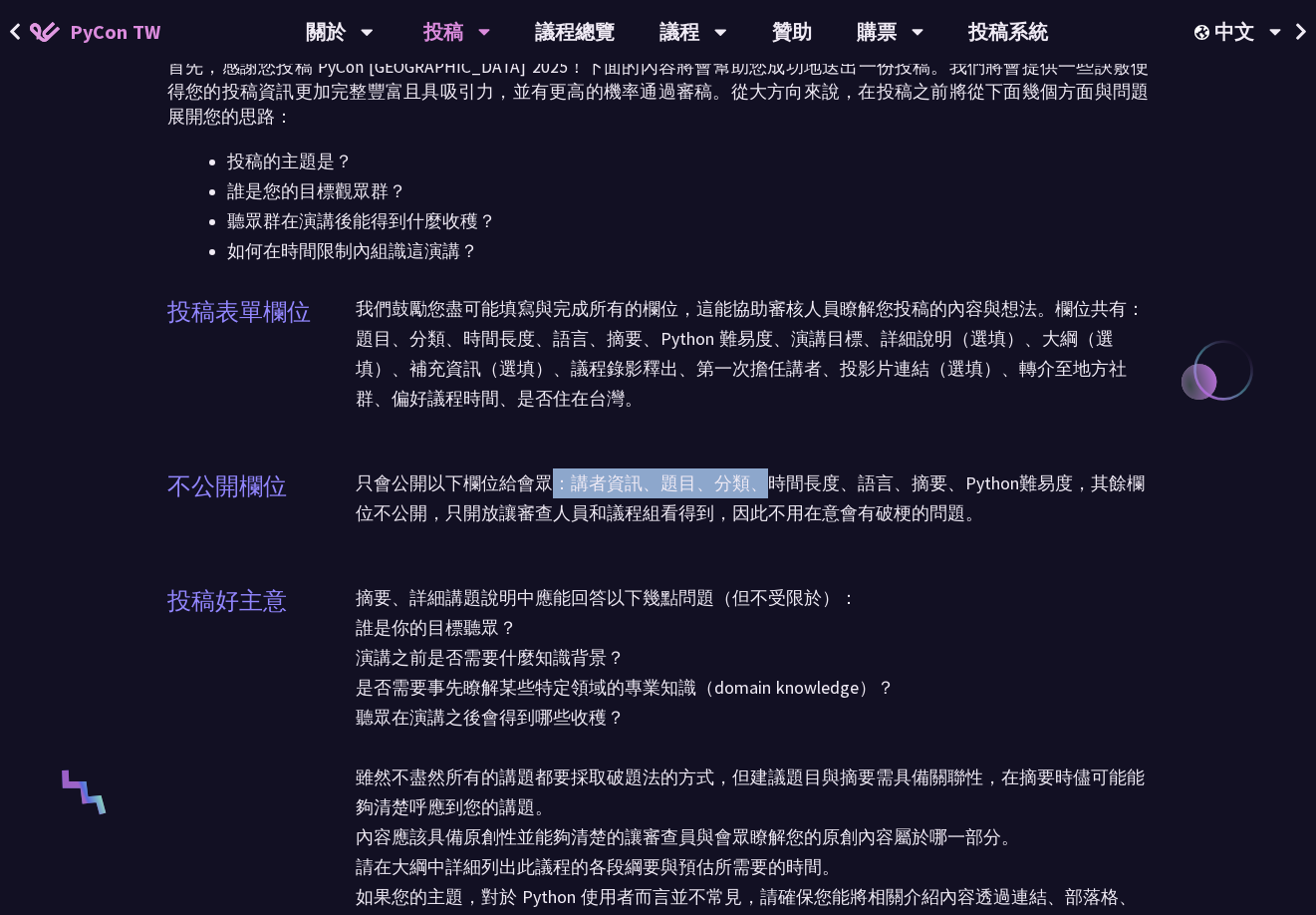 drag, startPoint x: 562, startPoint y: 464, endPoint x: 773, endPoint y: 463, distance: 211.00237 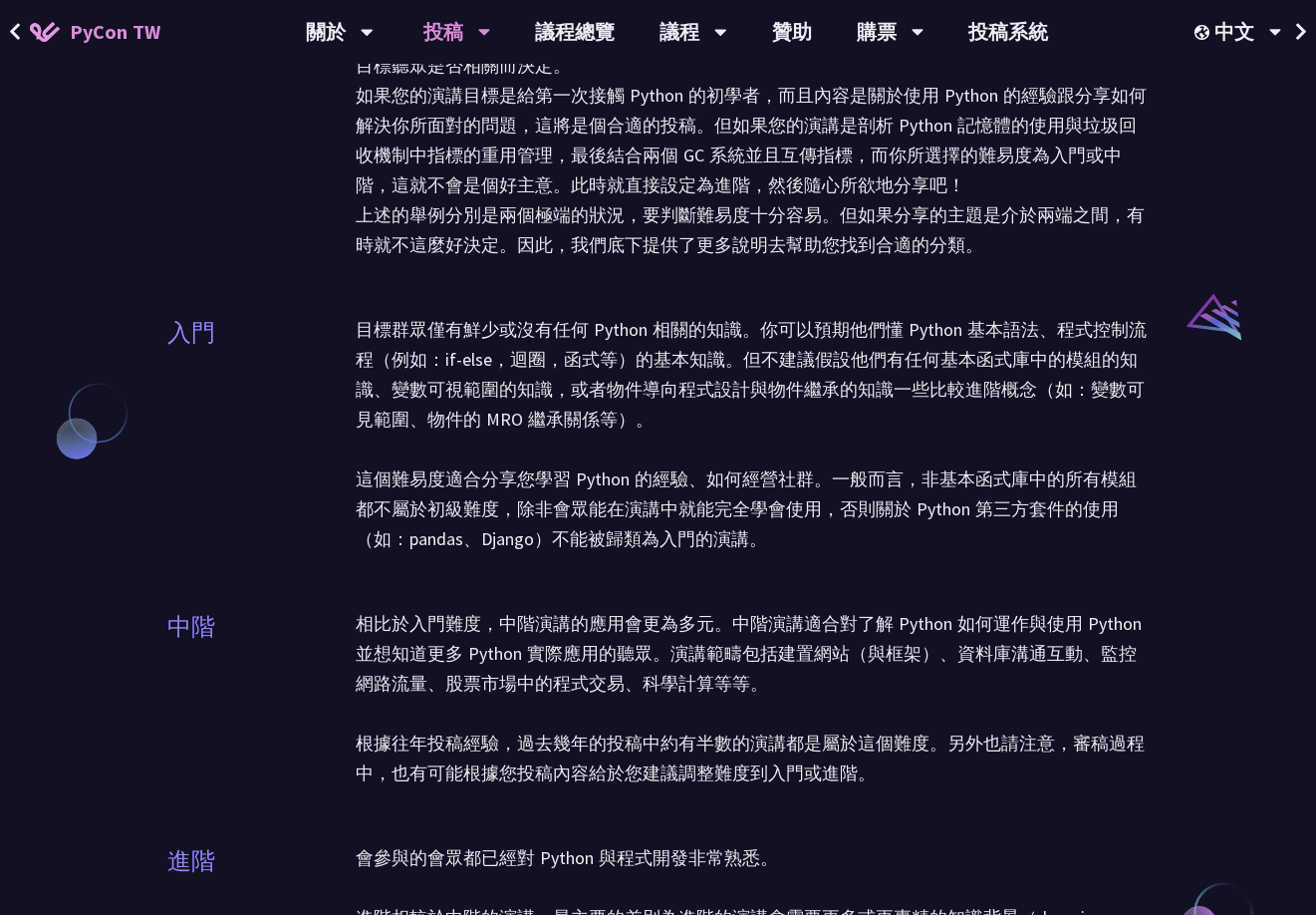 scroll, scrollTop: 1495, scrollLeft: 0, axis: vertical 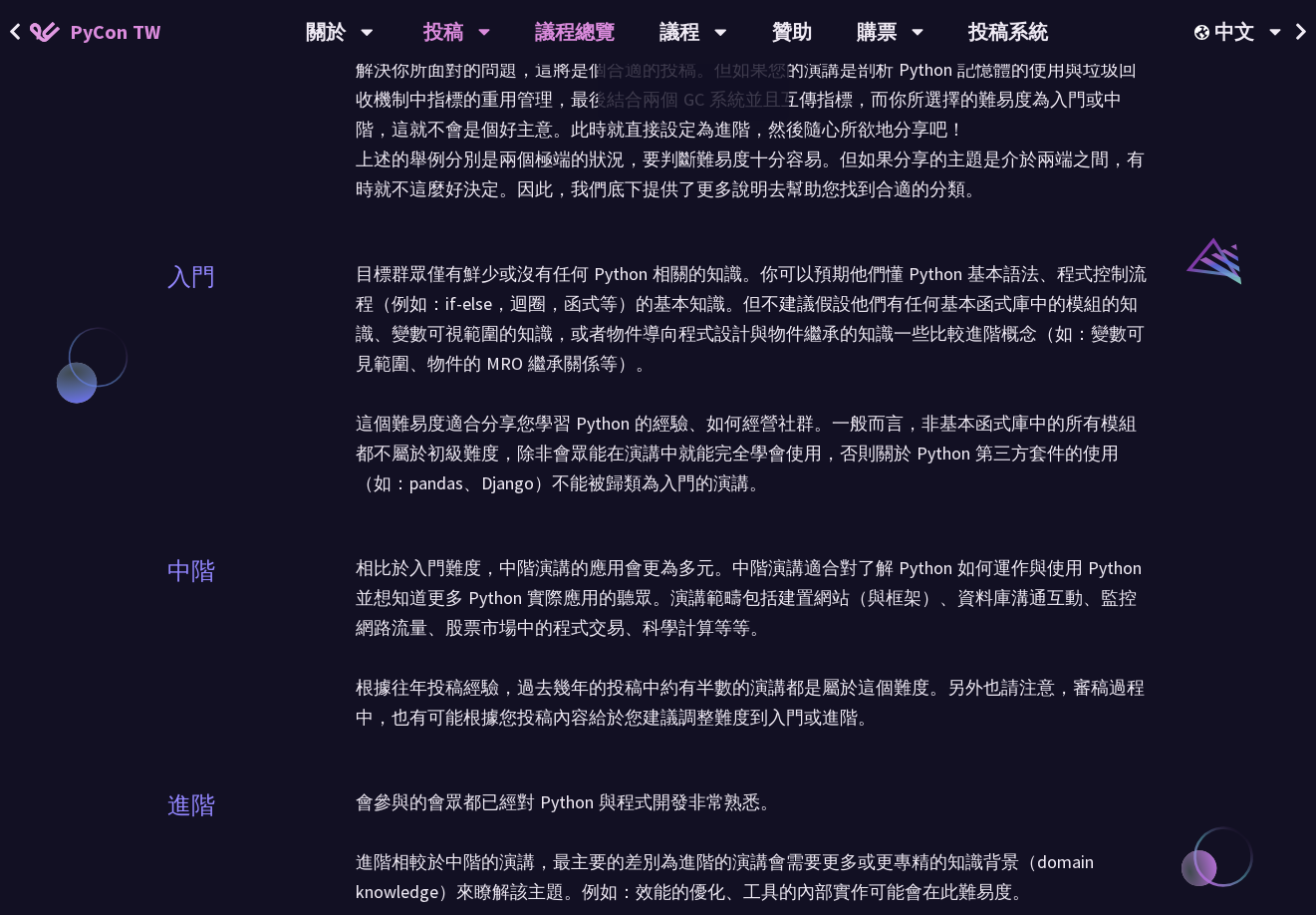 click on "議程總覽" at bounding box center (575, 32) 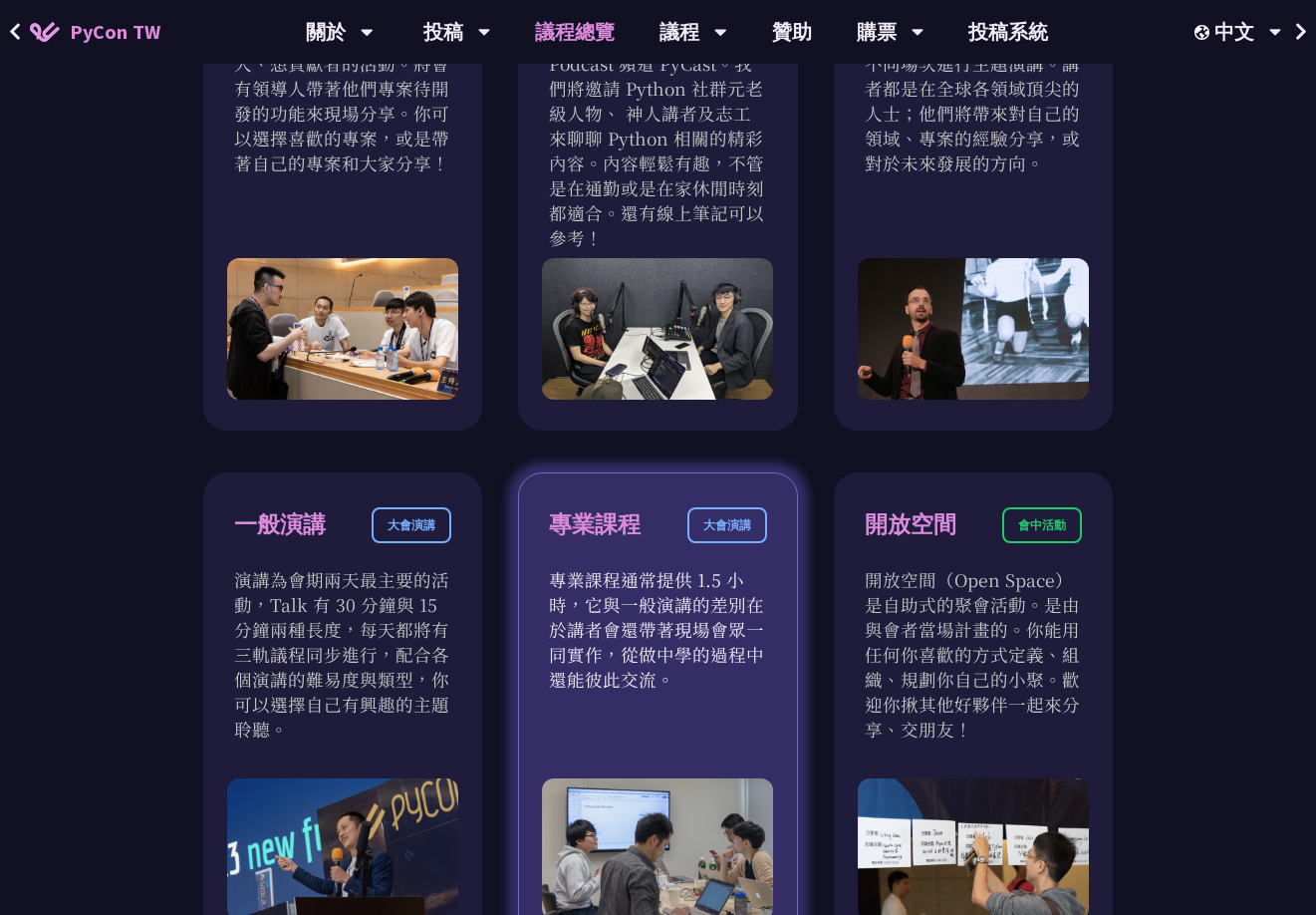 scroll, scrollTop: 997, scrollLeft: 0, axis: vertical 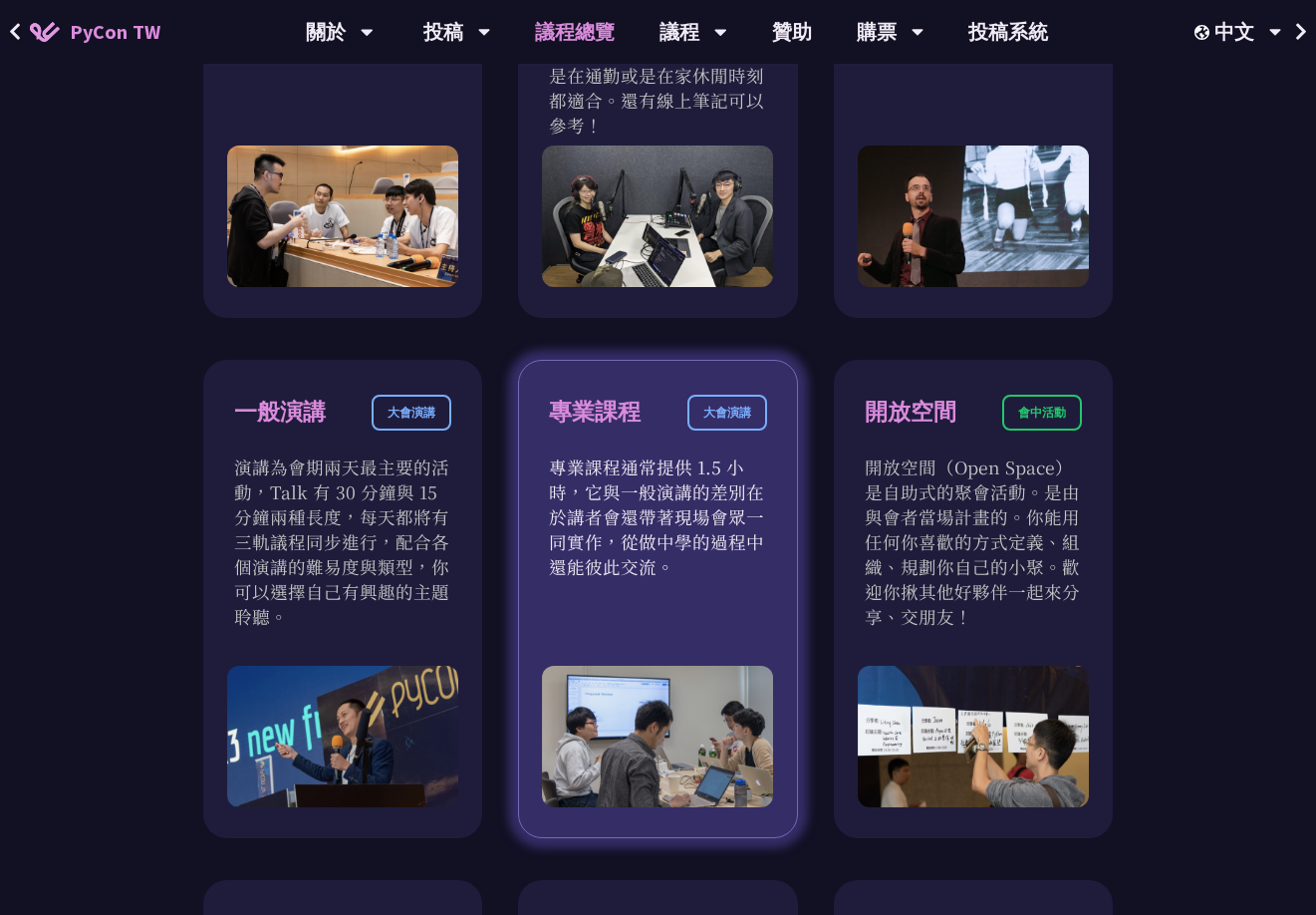 click on "專業課程" at bounding box center [595, 412] 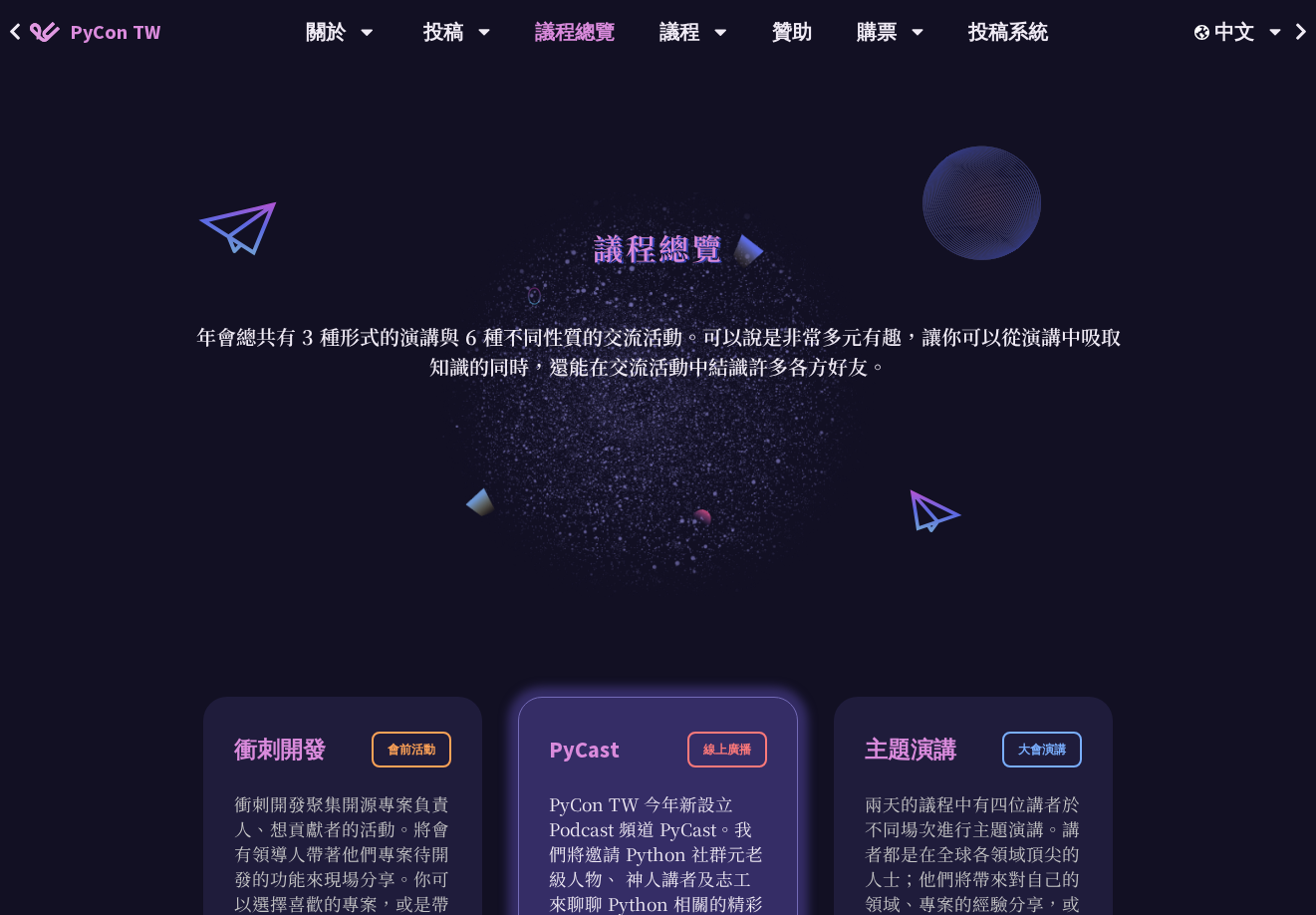 scroll, scrollTop: 0, scrollLeft: 0, axis: both 